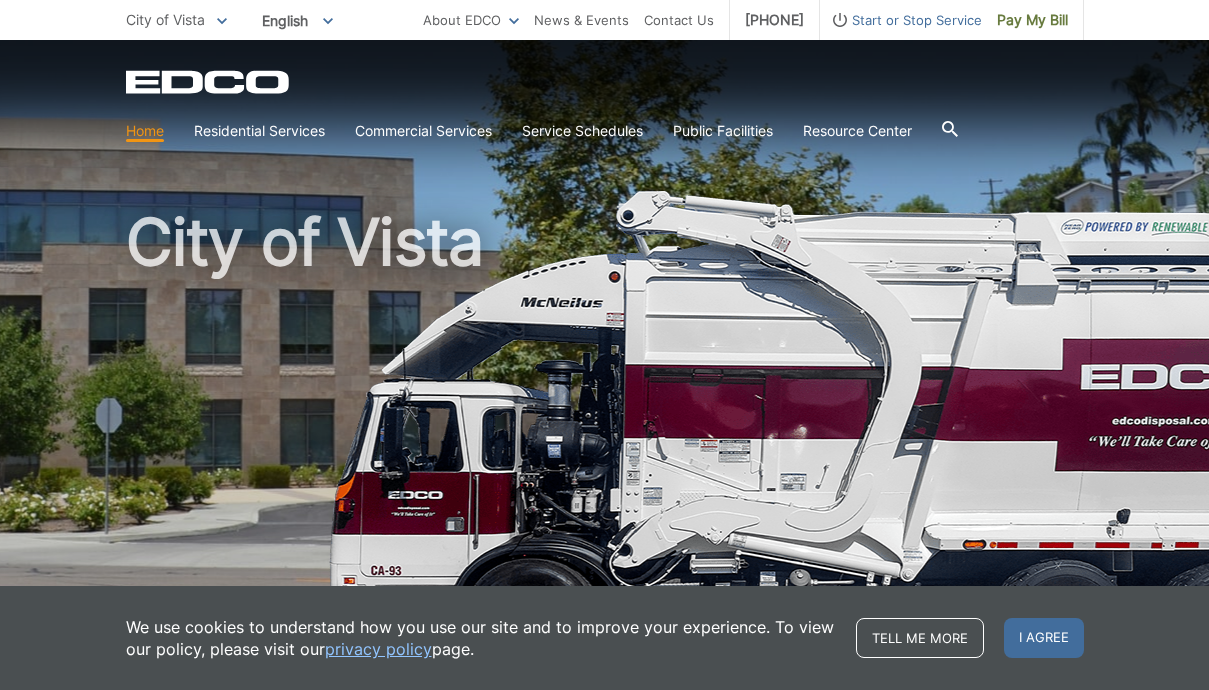 scroll, scrollTop: 0, scrollLeft: 0, axis: both 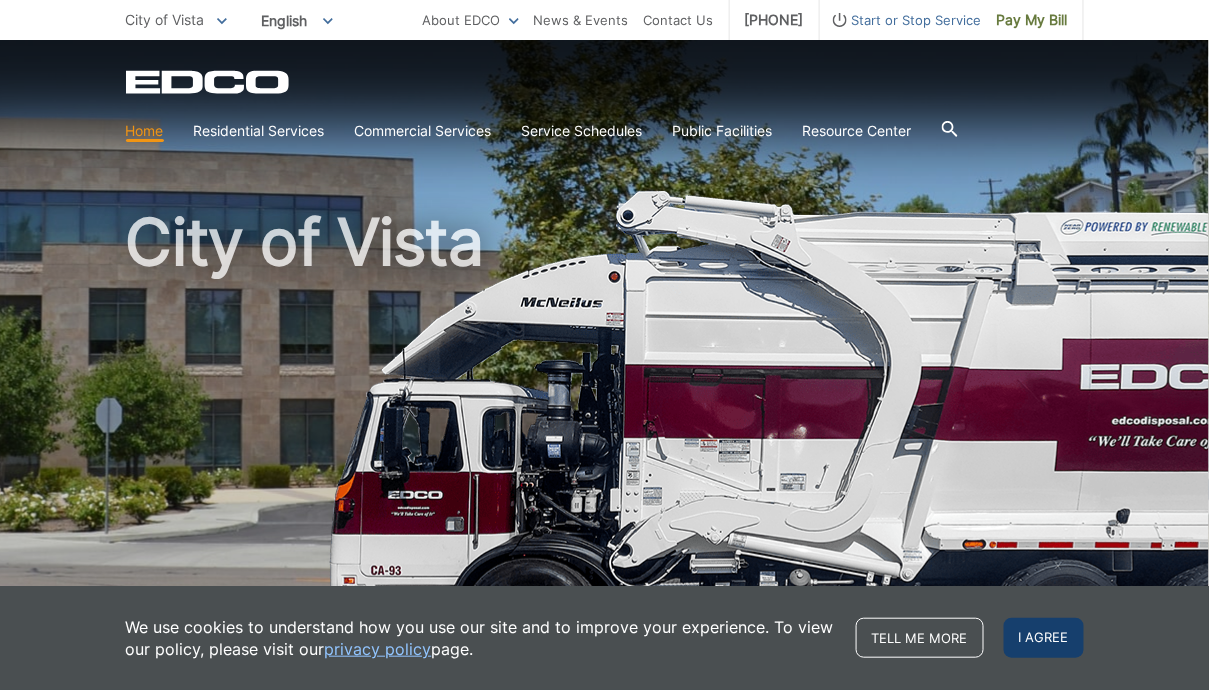 click on "I agree" at bounding box center (1044, 638) 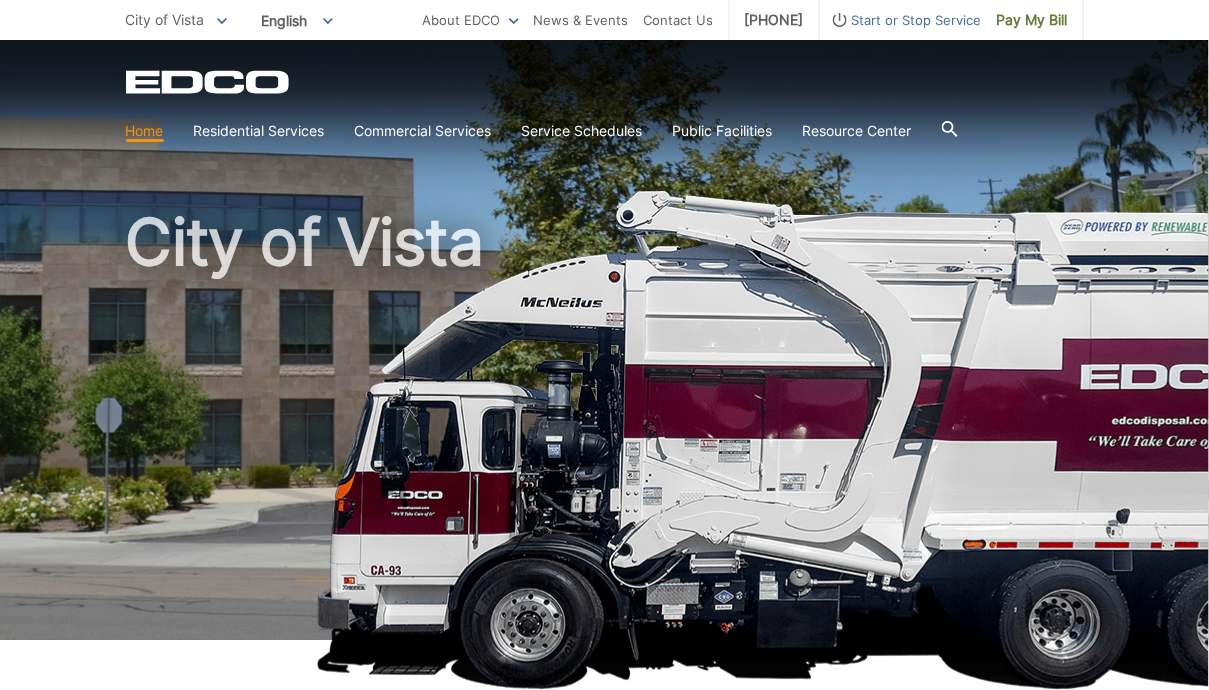 click on "Home" at bounding box center [145, 131] 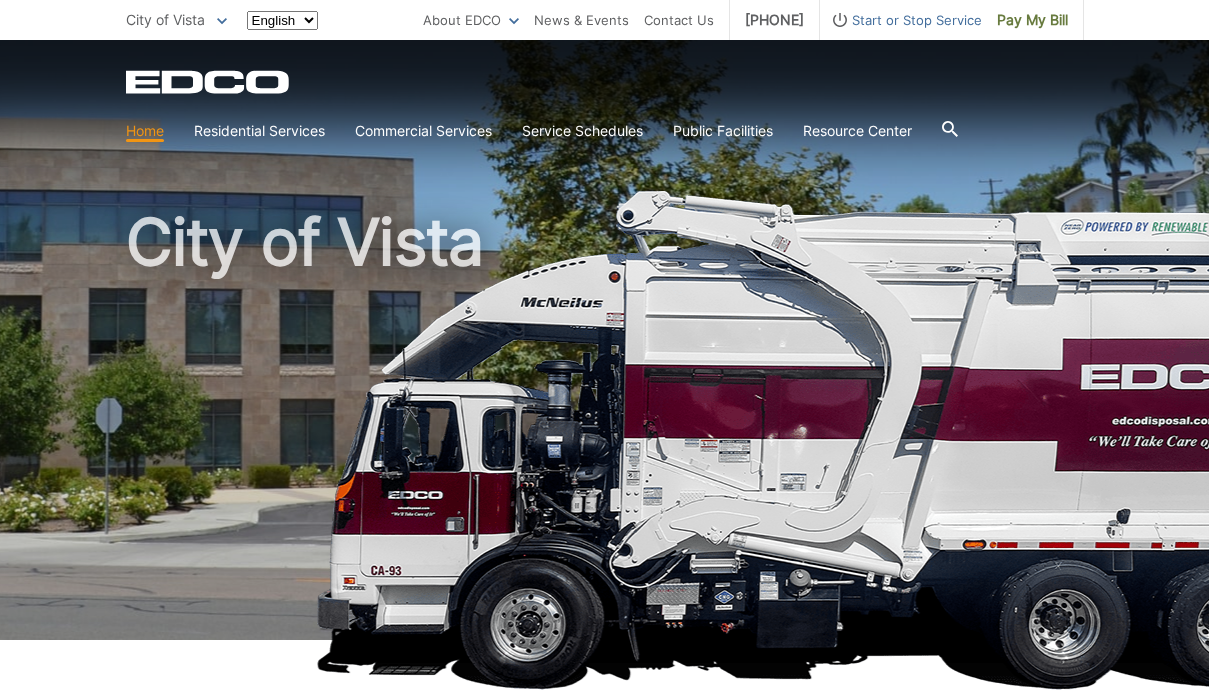 scroll, scrollTop: 0, scrollLeft: 0, axis: both 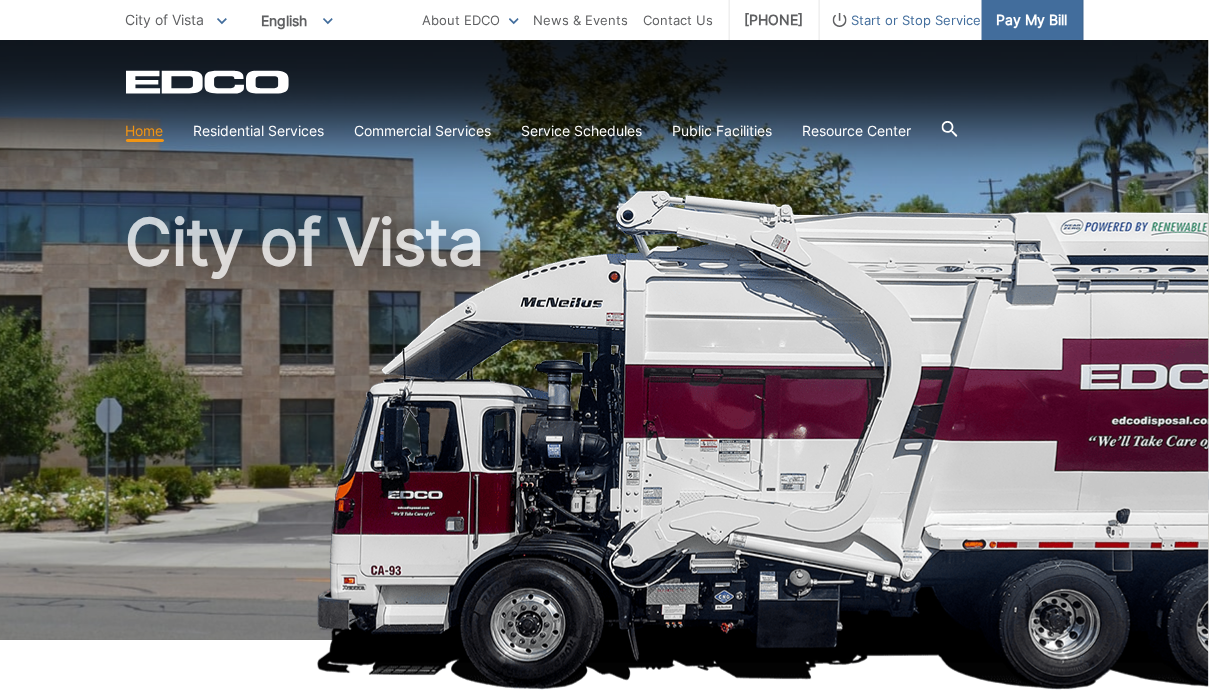 click on "Pay My Bill" at bounding box center [1032, 20] 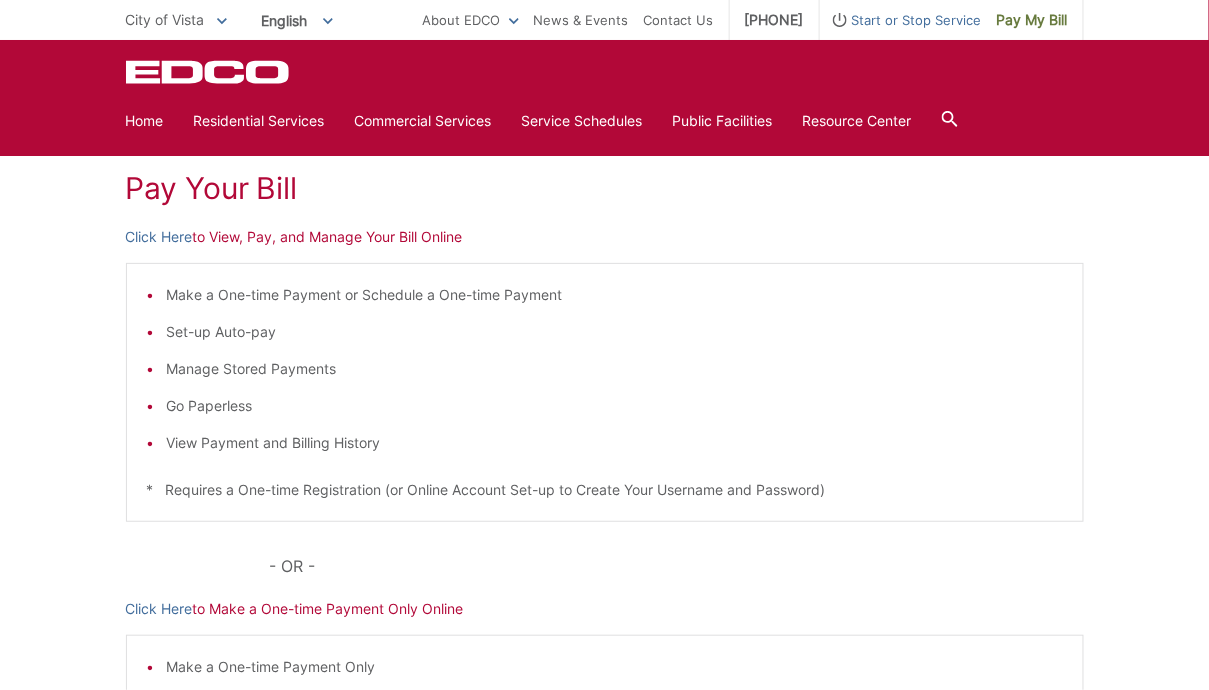 scroll, scrollTop: 244, scrollLeft: 0, axis: vertical 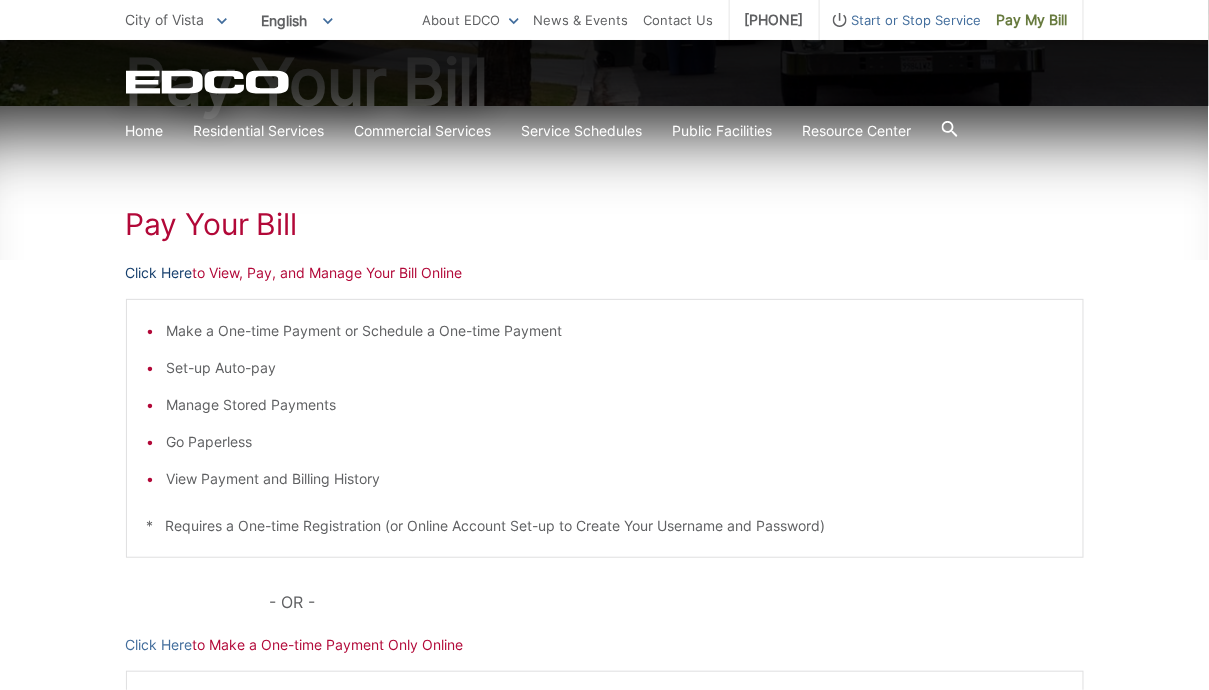 click on "Click Here" at bounding box center (159, 273) 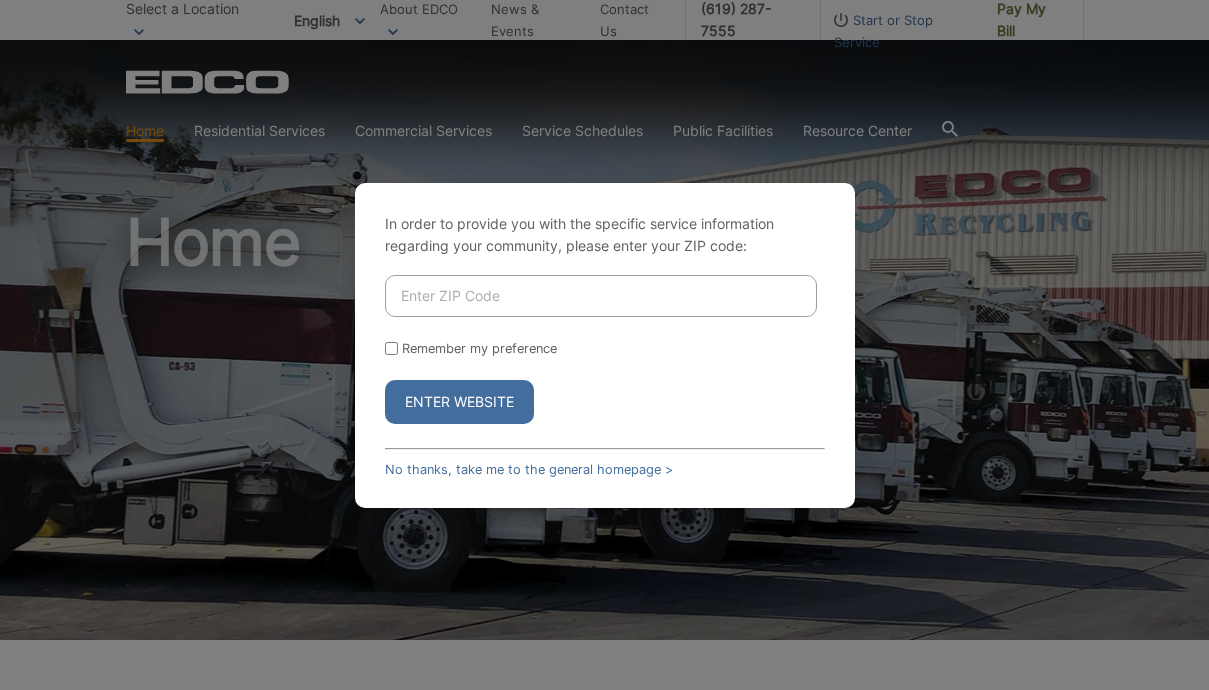 scroll, scrollTop: 0, scrollLeft: 0, axis: both 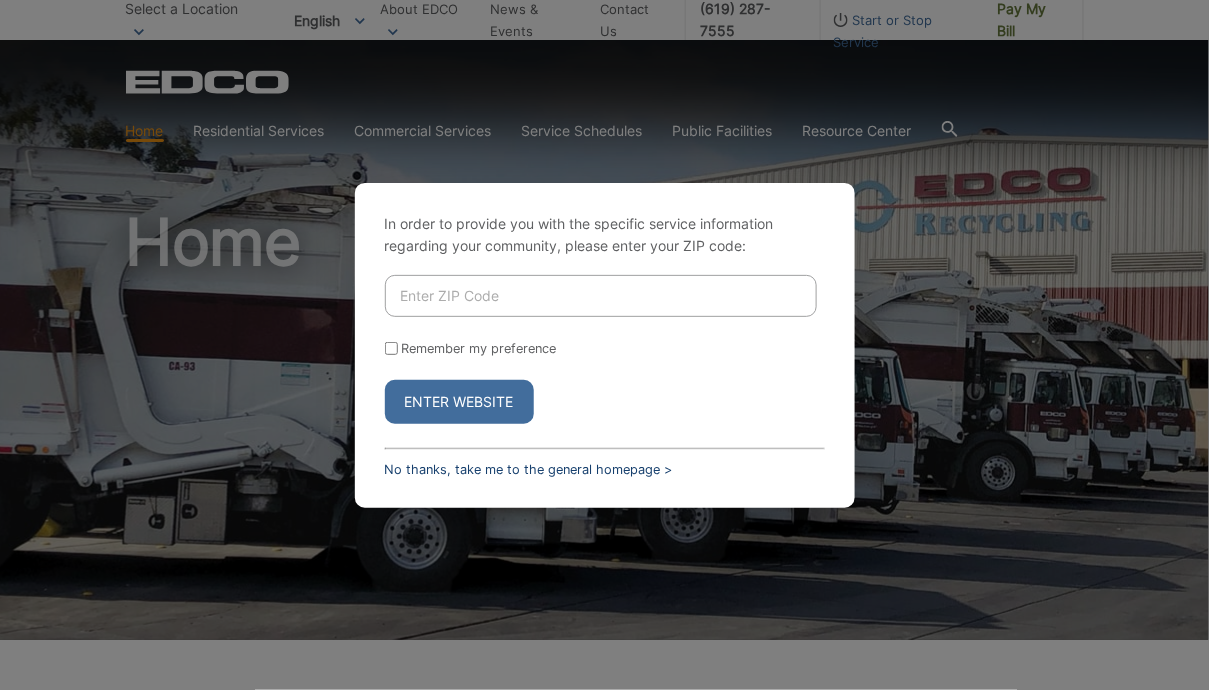 click on "No thanks, take me to the general homepage >" at bounding box center (529, 469) 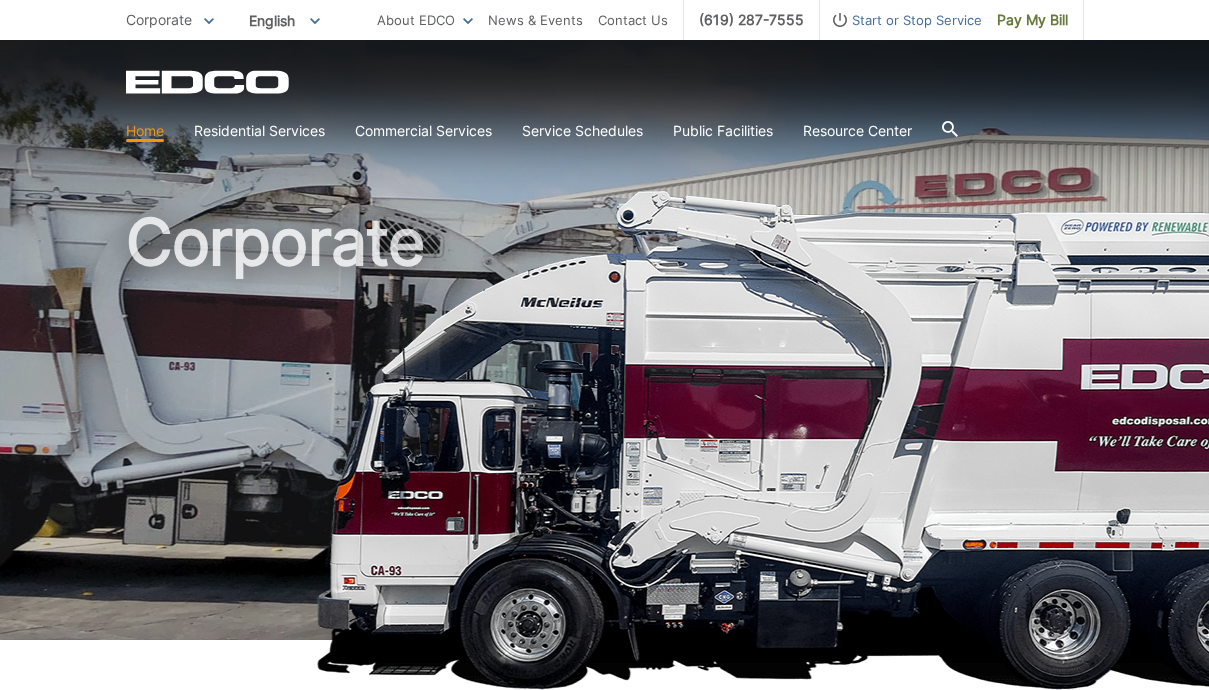 scroll, scrollTop: 0, scrollLeft: 0, axis: both 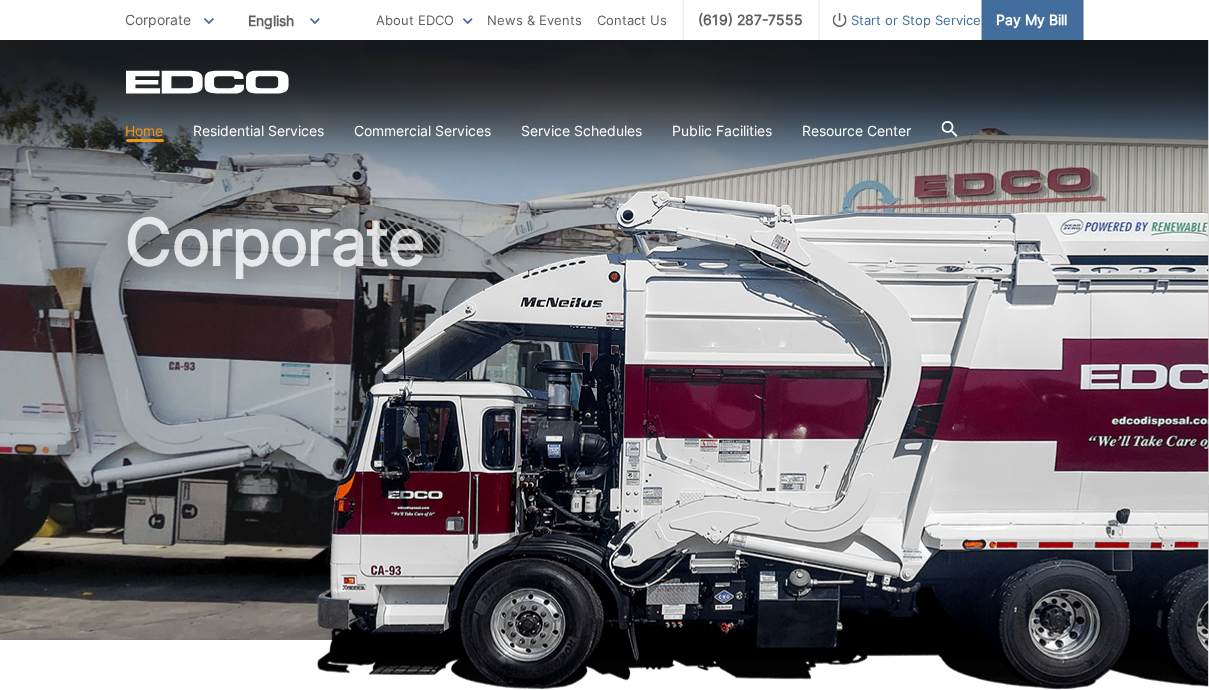 click on "Pay My Bill" at bounding box center (1032, 20) 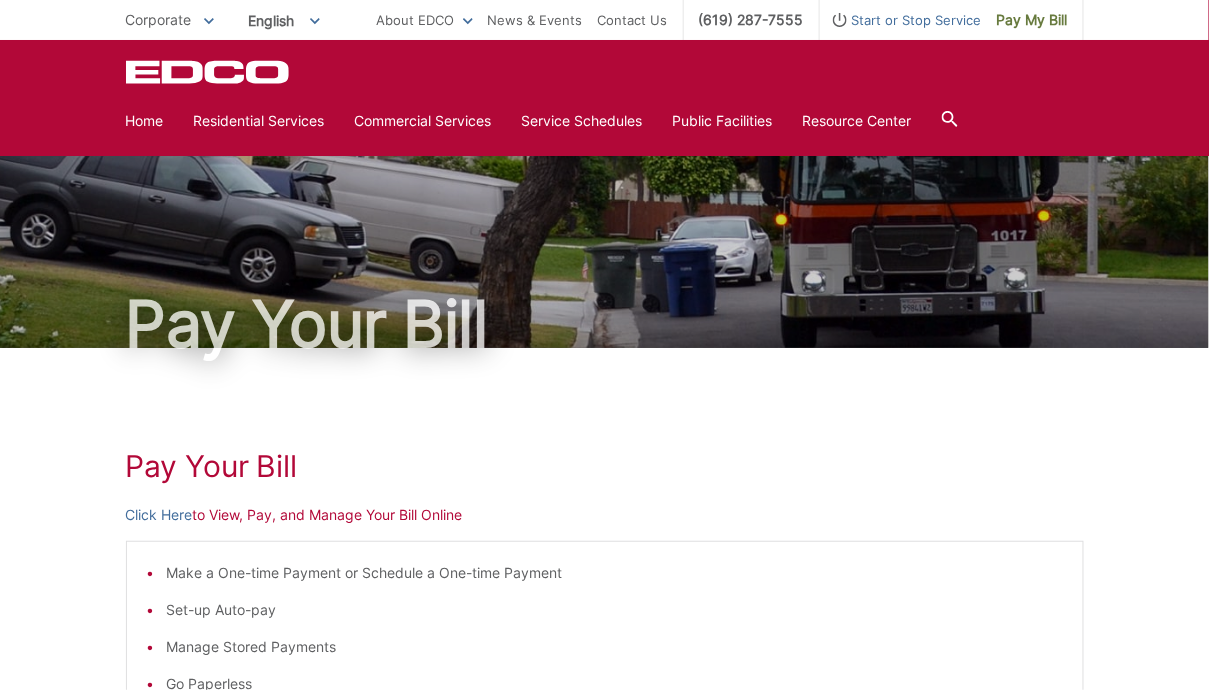 scroll, scrollTop: 0, scrollLeft: 0, axis: both 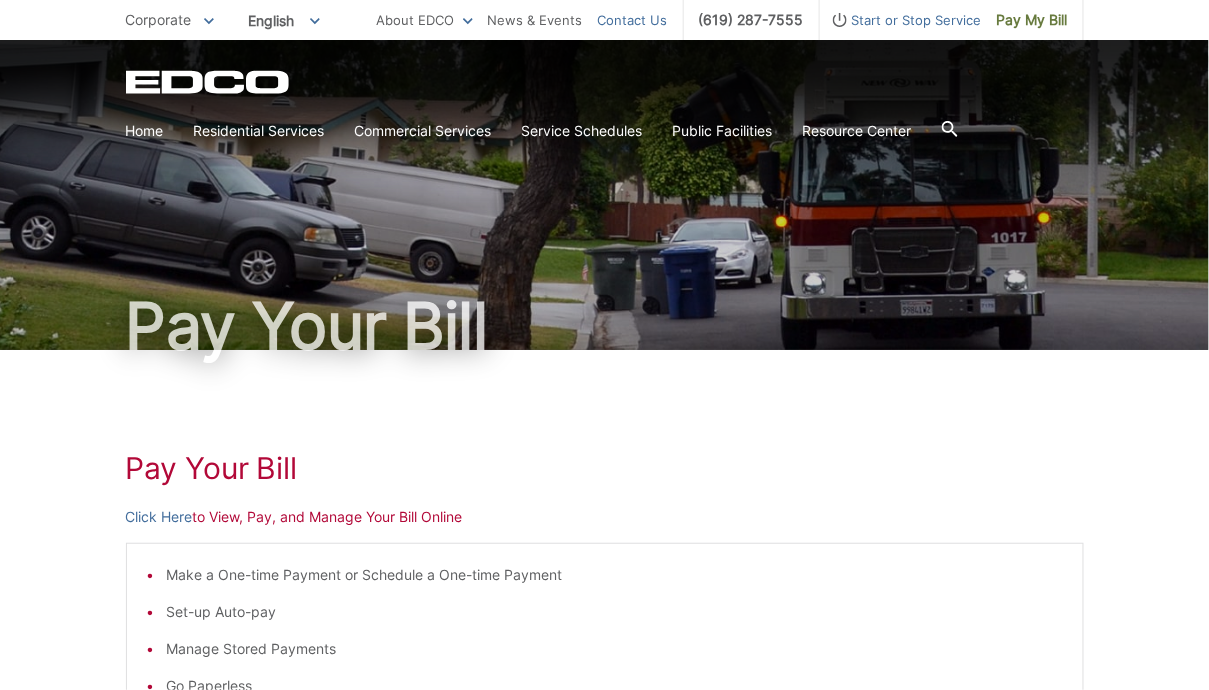 click on "Contact Us" at bounding box center (633, 20) 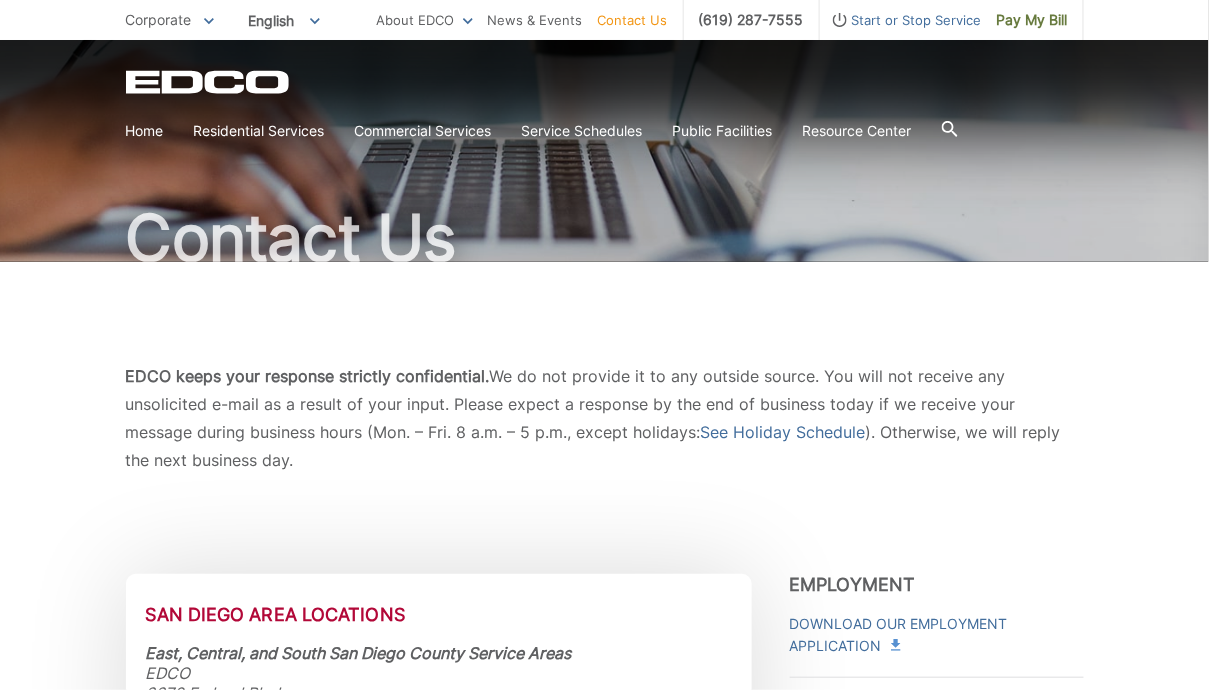 scroll, scrollTop: 79, scrollLeft: 0, axis: vertical 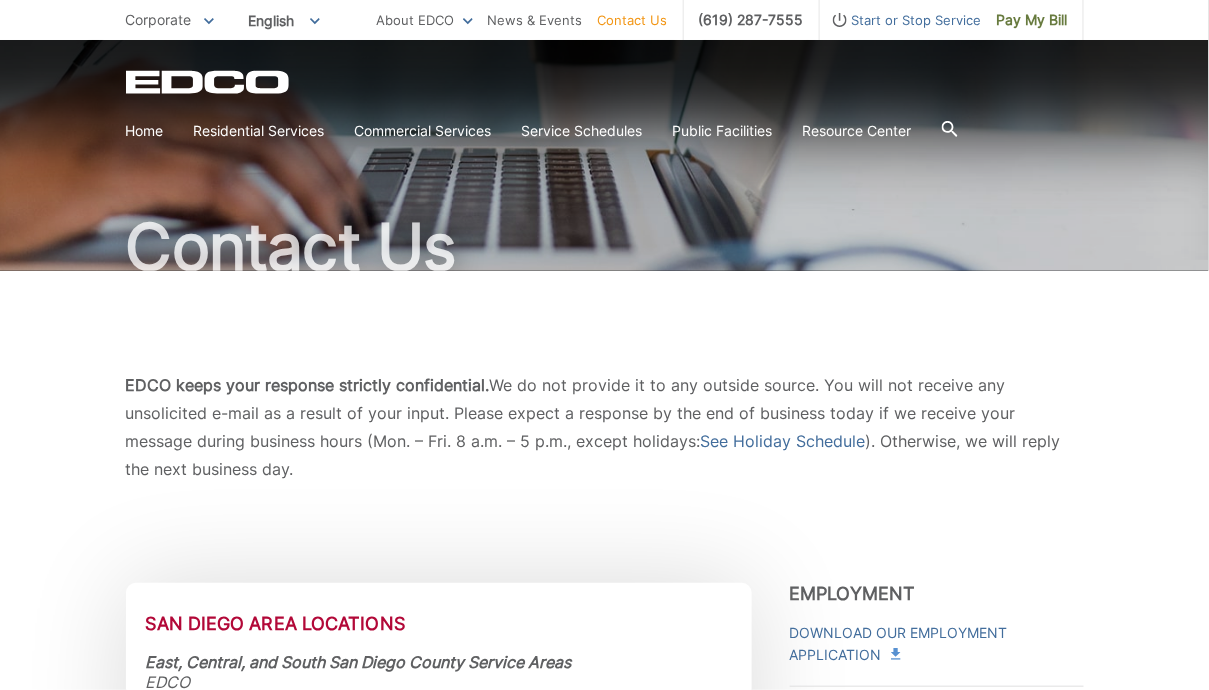 click on "Contact Us" at bounding box center (633, 20) 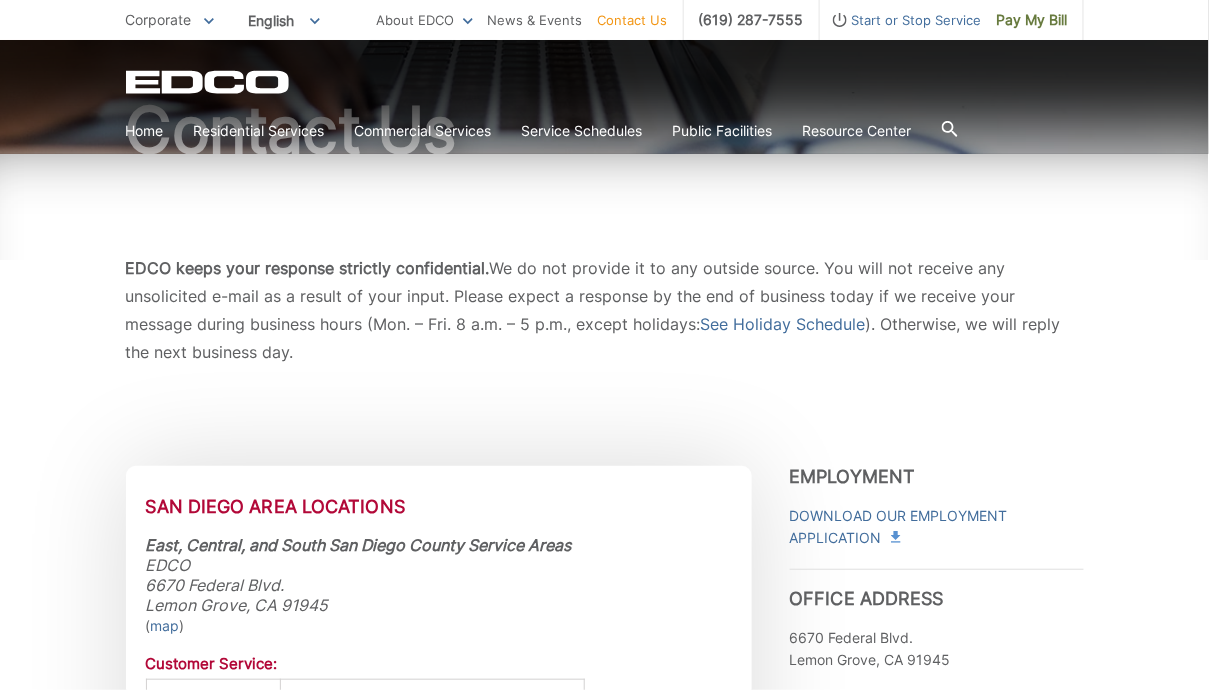 scroll, scrollTop: 0, scrollLeft: 0, axis: both 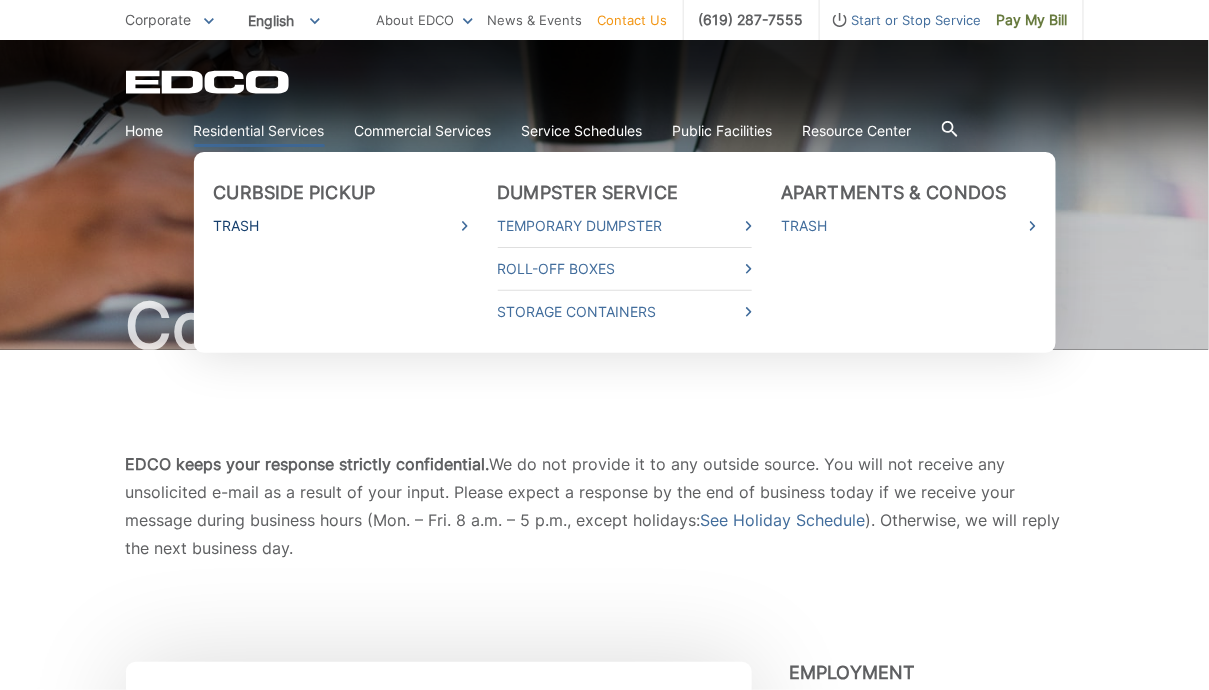 click on "Trash" at bounding box center [341, 226] 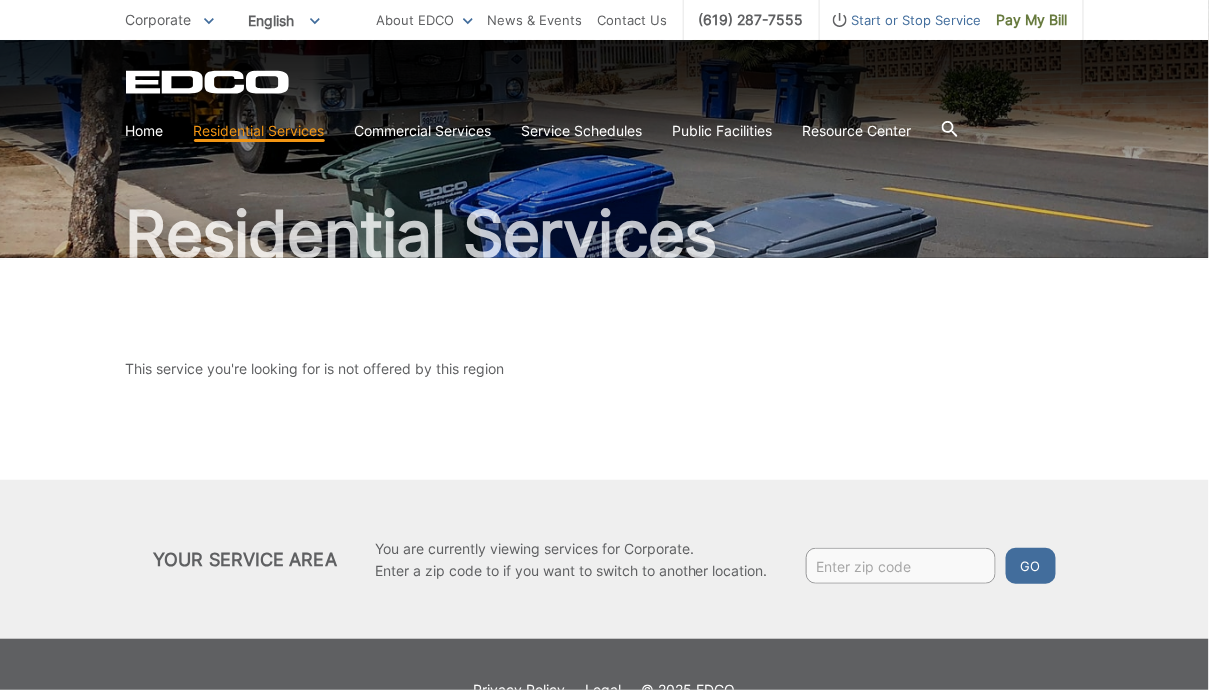 scroll, scrollTop: 142, scrollLeft: 0, axis: vertical 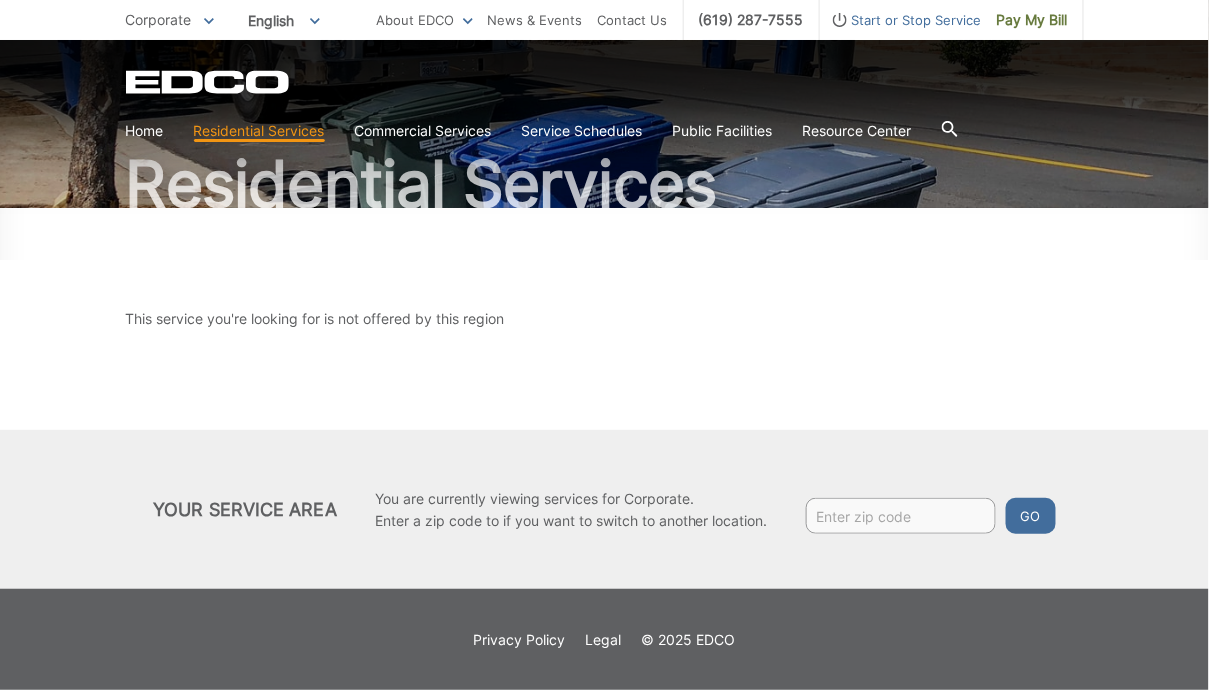 click at bounding box center (901, 516) 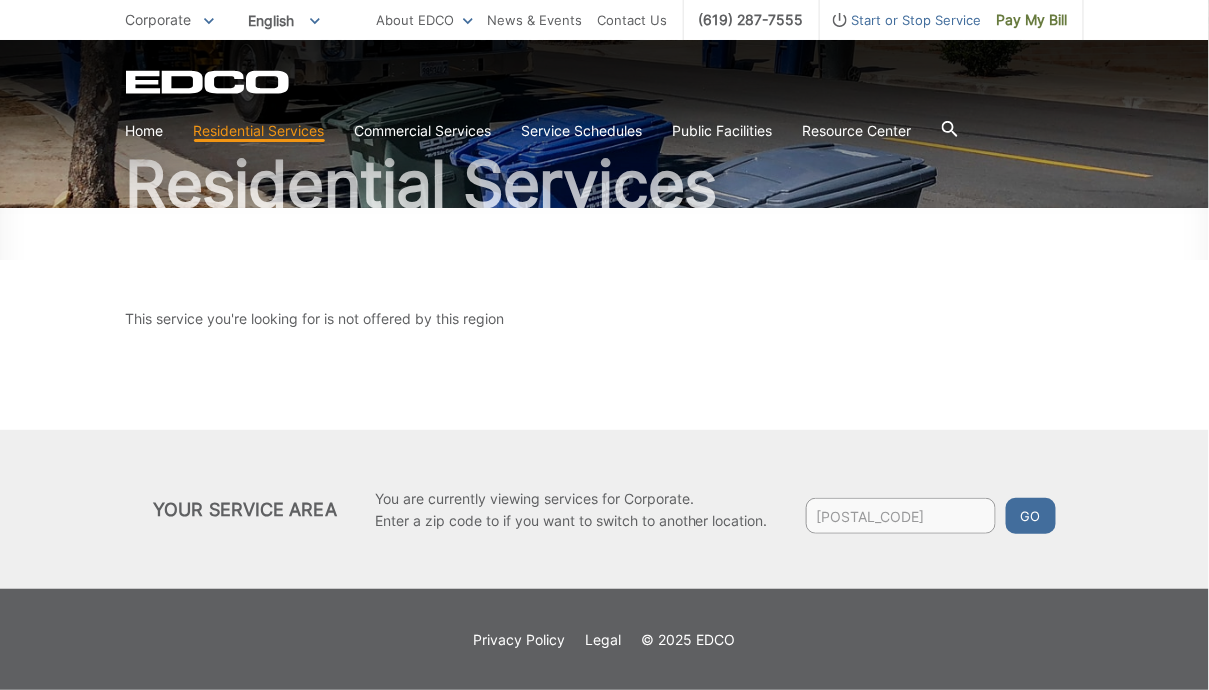 type on "92083" 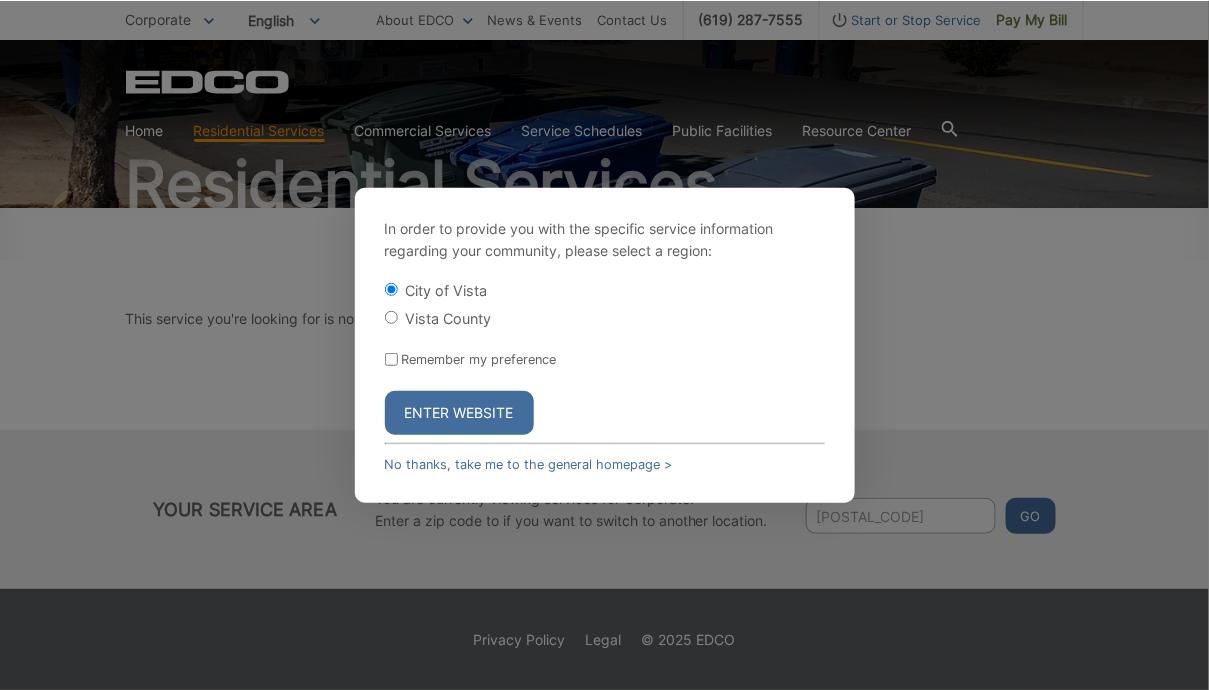 click on "Remember my preference" at bounding box center [391, 359] 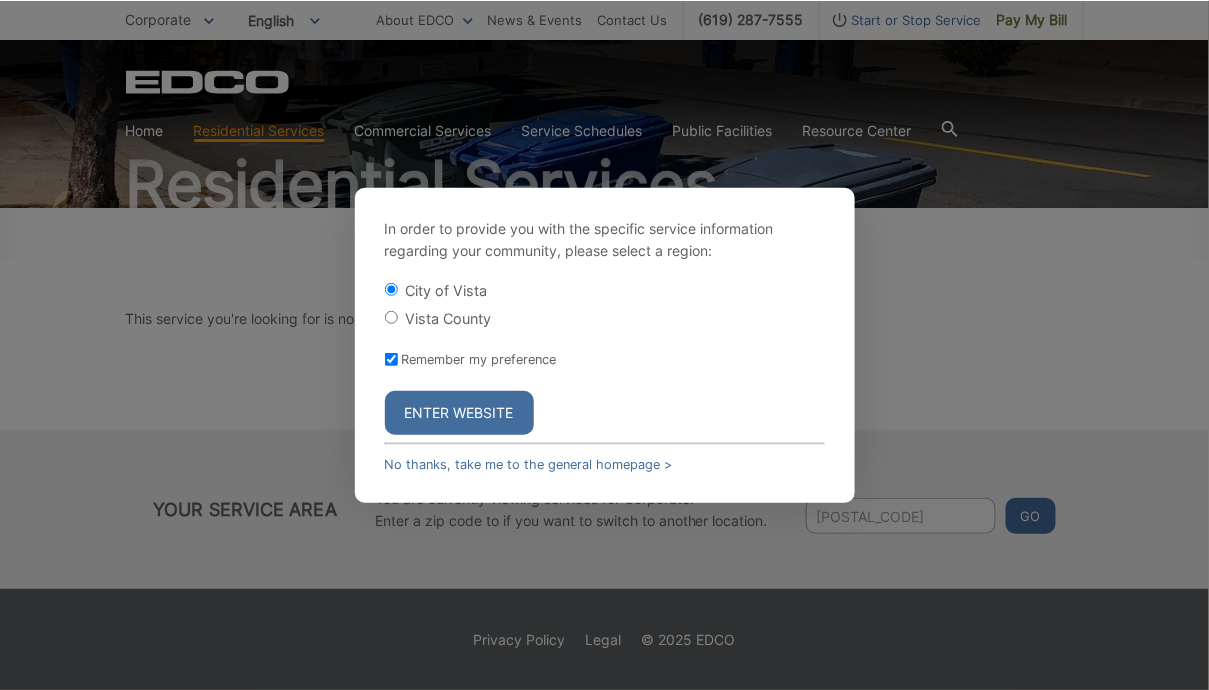 click on "Enter Website" at bounding box center (459, 413) 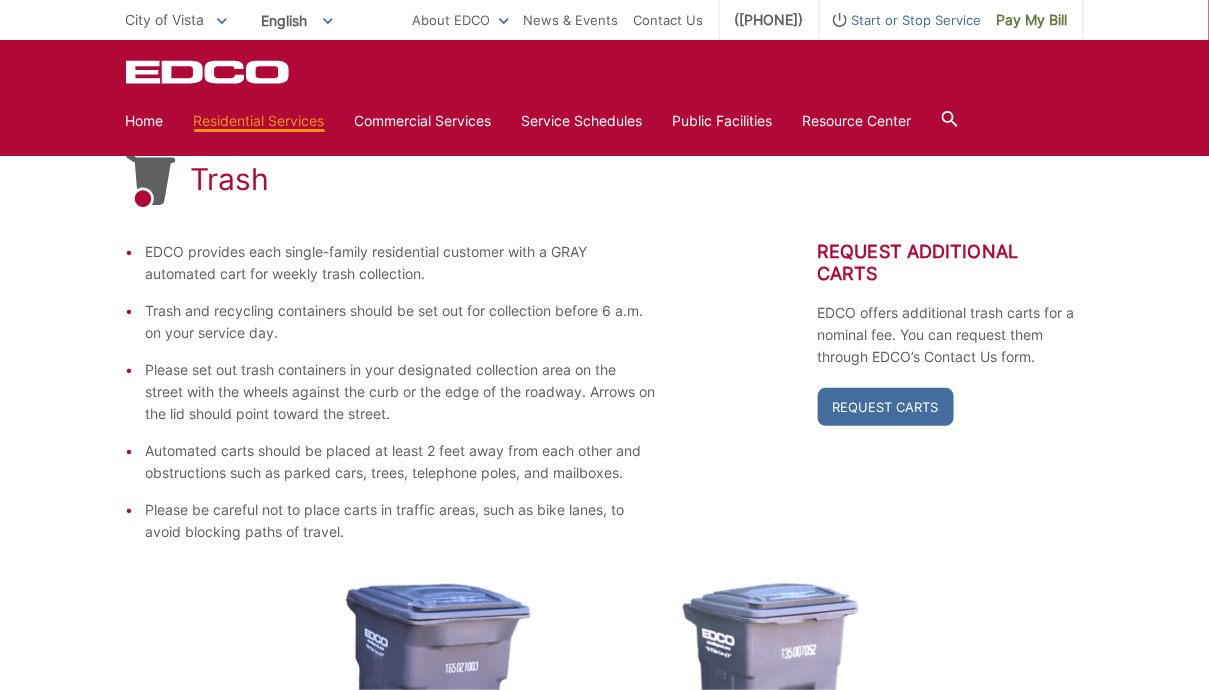 scroll, scrollTop: 299, scrollLeft: 0, axis: vertical 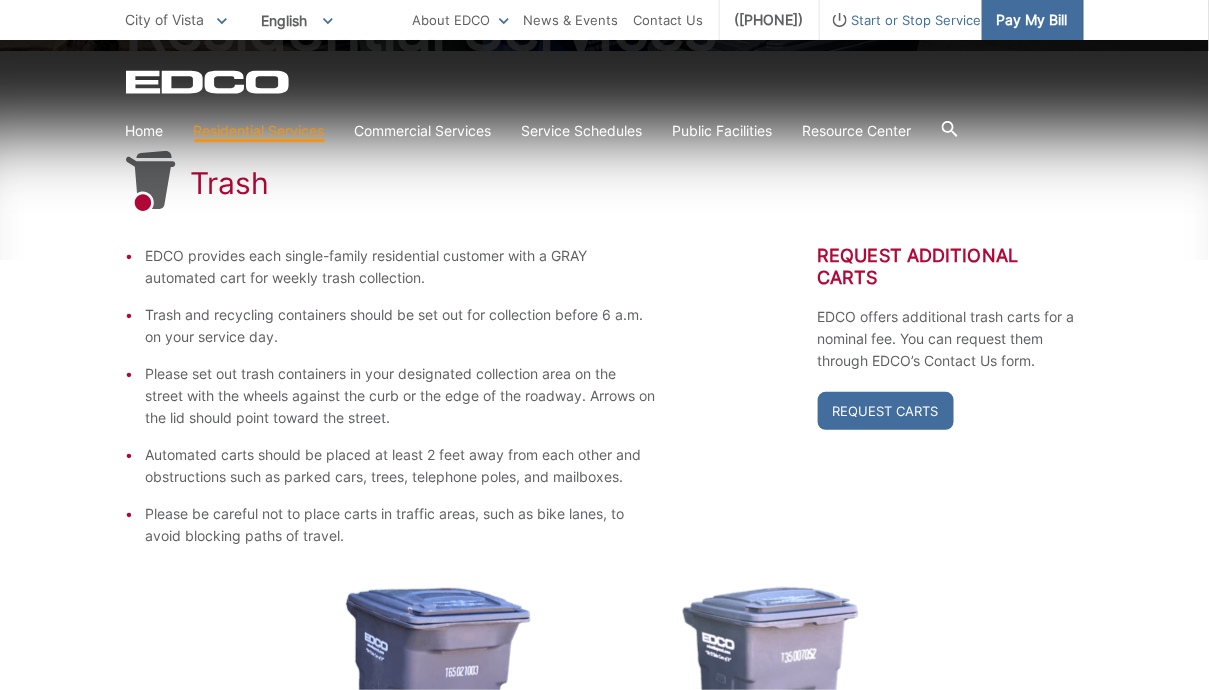click on "Pay My Bill" at bounding box center [1032, 20] 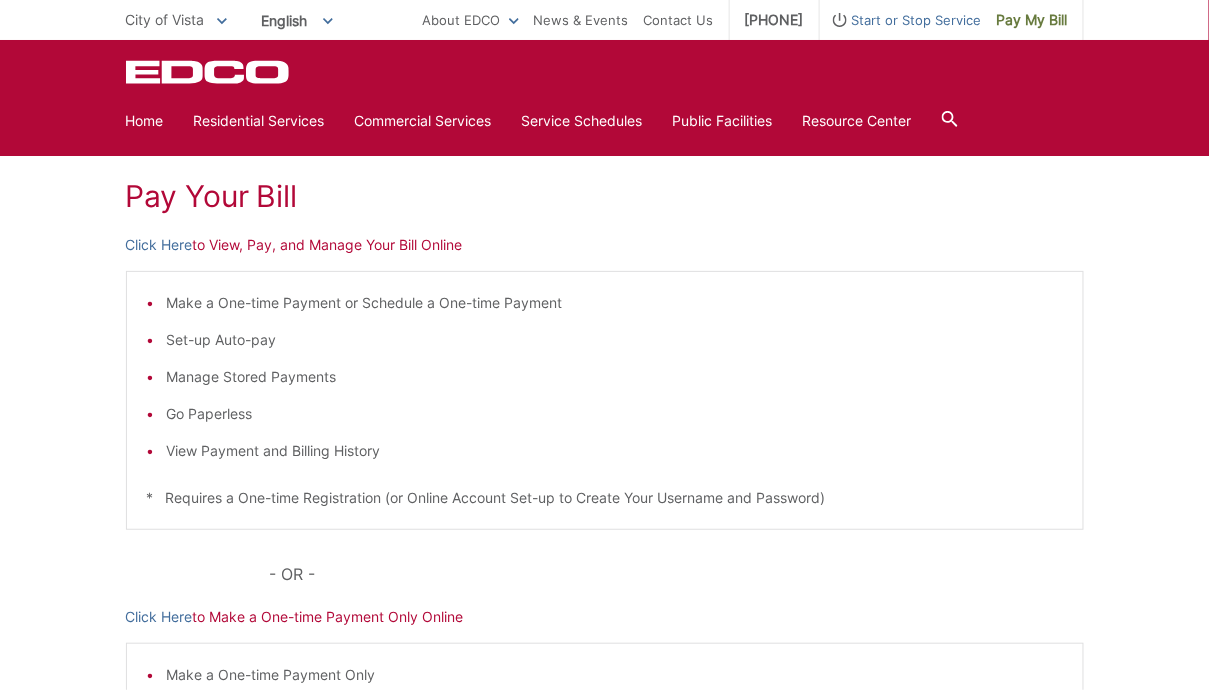 scroll, scrollTop: 268, scrollLeft: 0, axis: vertical 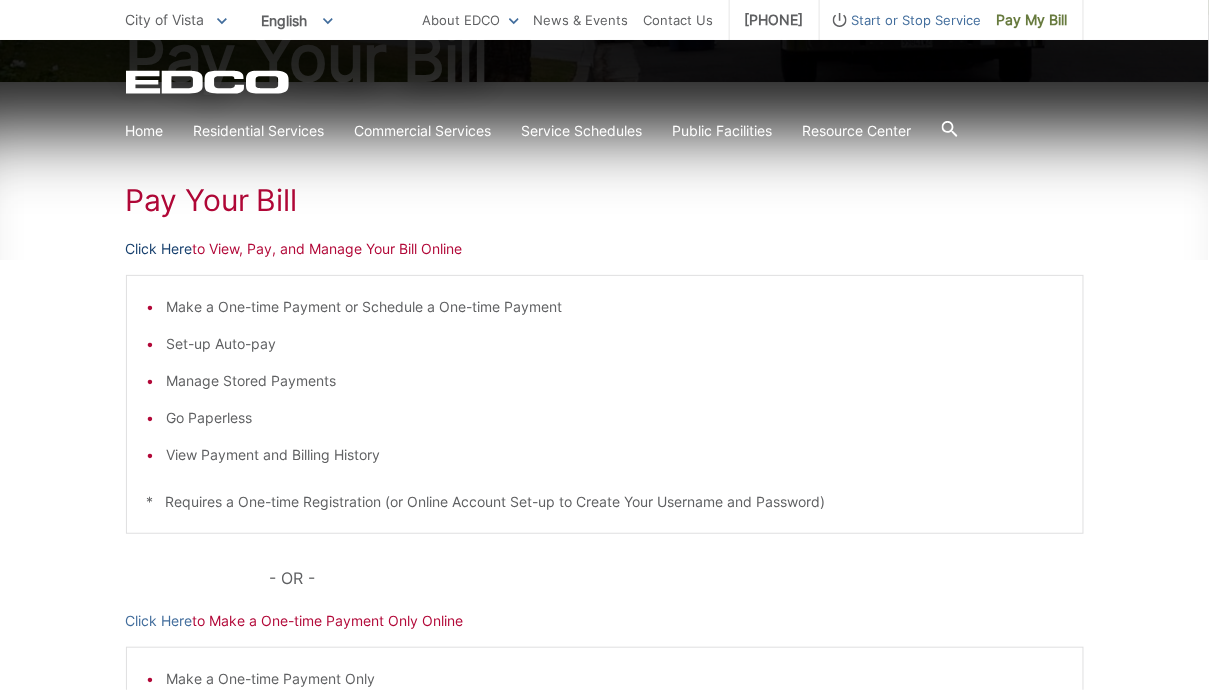 click on "Click Here" at bounding box center (159, 249) 